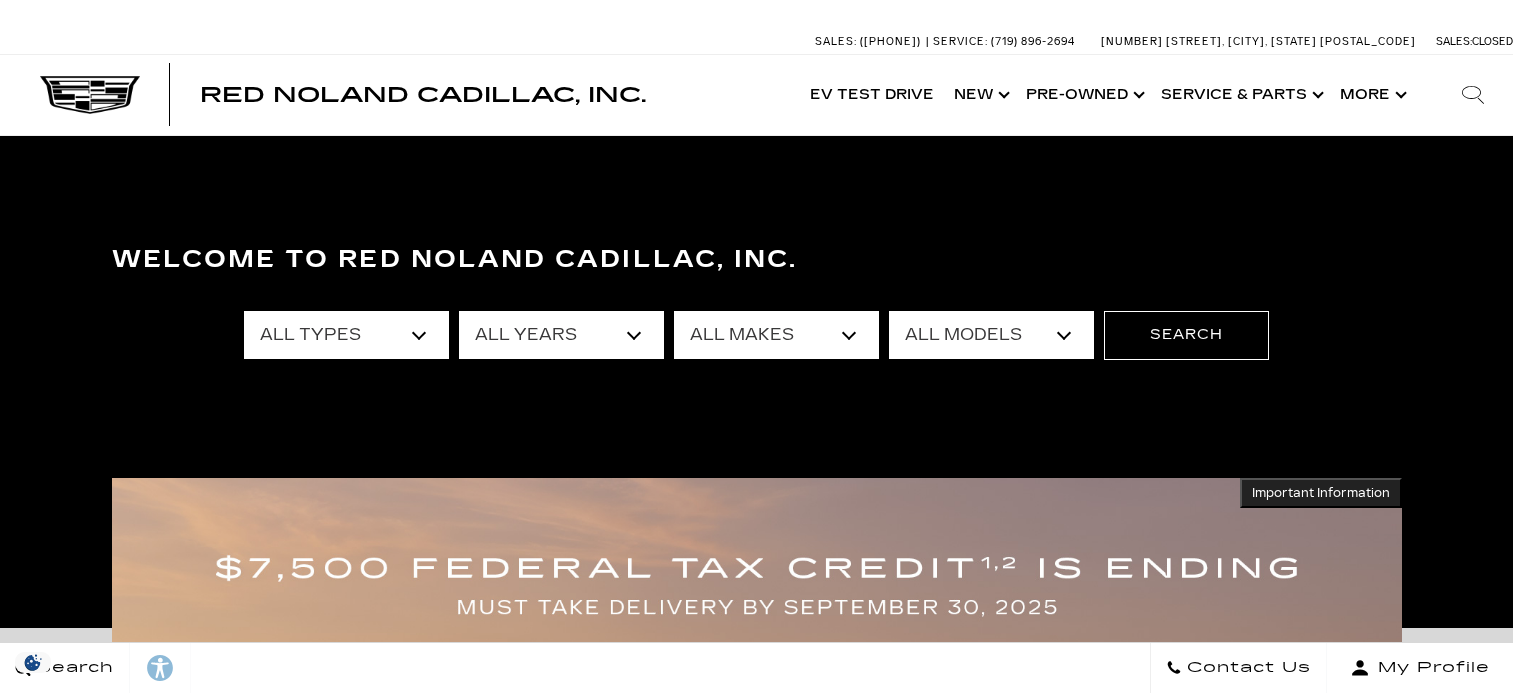 scroll, scrollTop: 0, scrollLeft: 0, axis: both 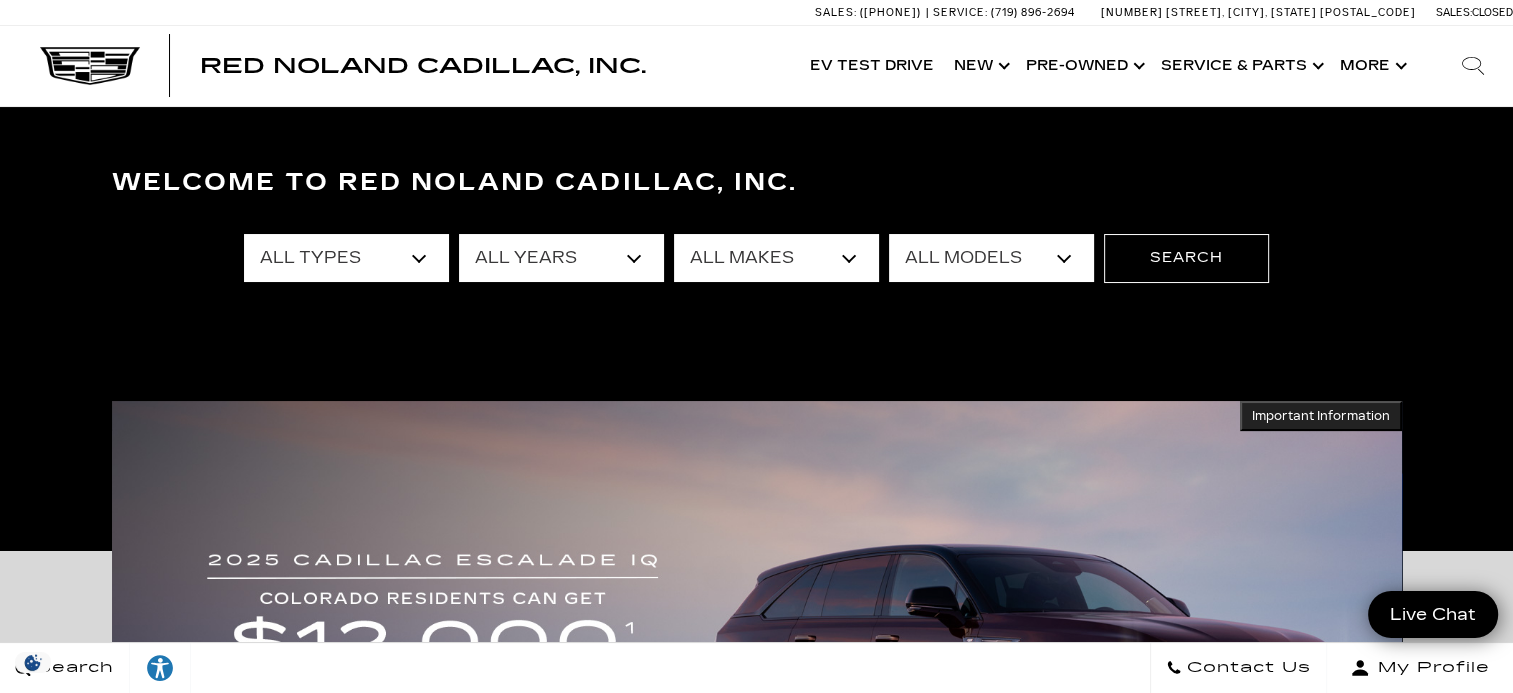 click on "Welcome to Red Noland Cadillac, Inc.
All Types New Used Certified Used Demo
All Years 2026 2025 2024 2023 2022 2021 2020 2019 2018 2017 2016 2015 2014 2013
All Makes Audi Cadillac Chevrolet Chrysler Ford GMC Jeep Lexus Lincoln Subaru Toyota
All Models 300 A6 Colorado Corvette Grand Sport CT4 CT5 Escalade Escalade ESV ESCALADE IQL ESCALADE IQL Escape Explorer F-150 LYRIQ MKX OPTIQ Q5 RAV4 RX Sierra 1500 Silverado 1500 VISTIQ Wrangler Unlimited XT4 XT5 XT6 XV Crosstrek Yukon
Search" at bounding box center [756, 305] 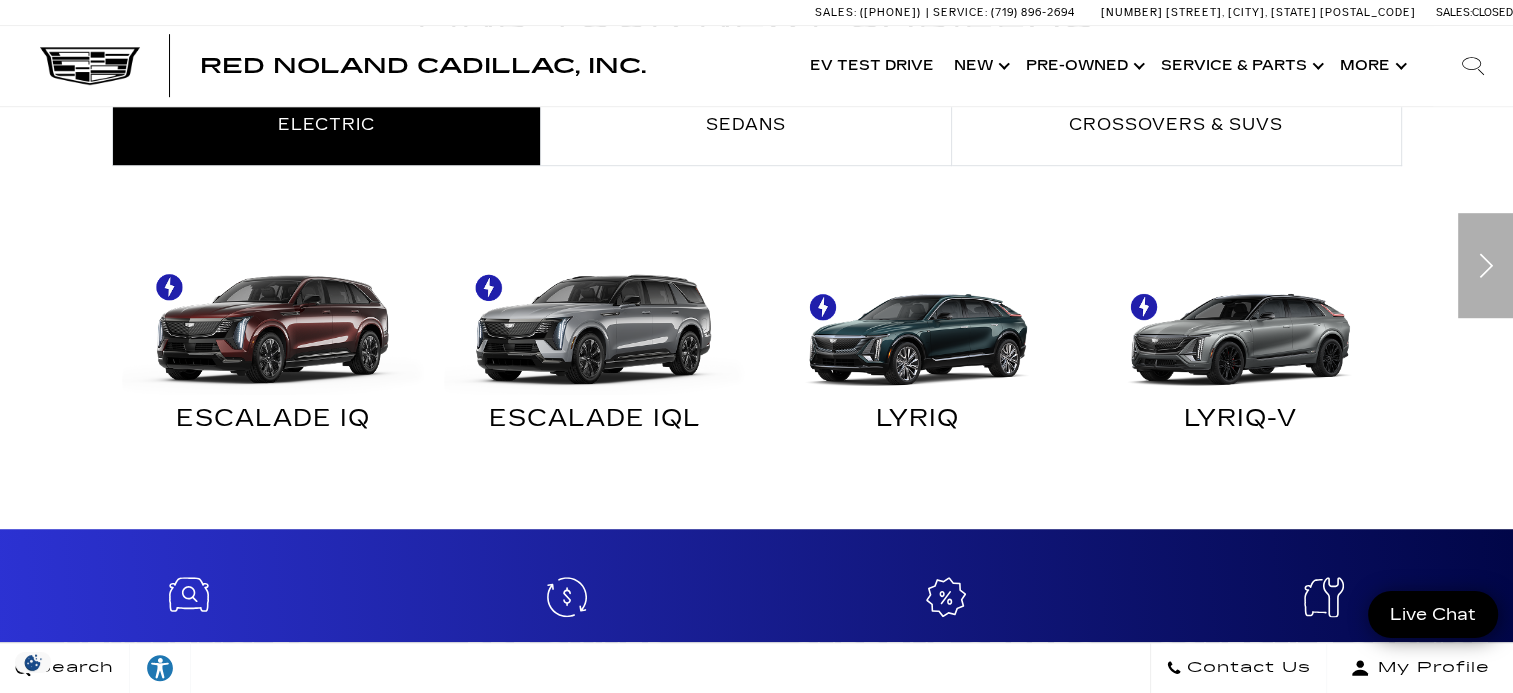 scroll, scrollTop: 1240, scrollLeft: 0, axis: vertical 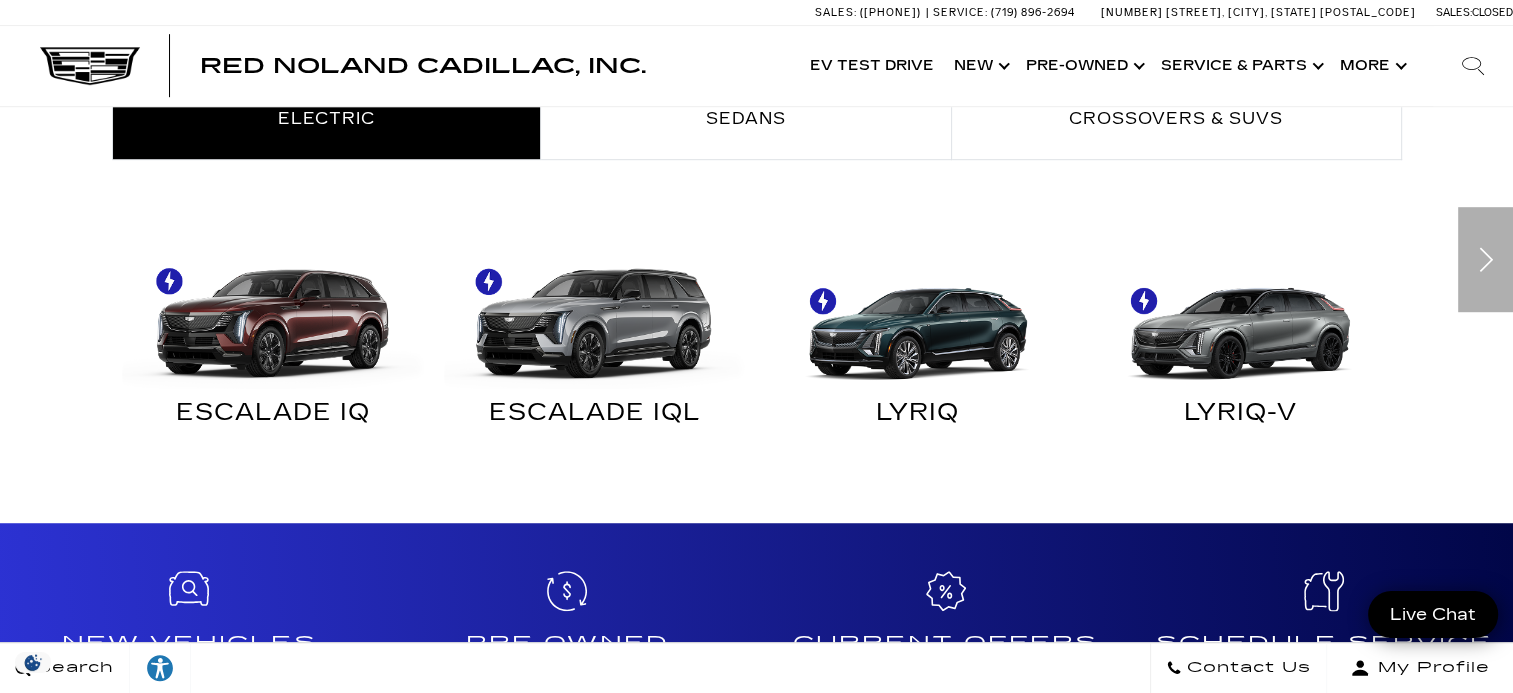 click on "ESCALADE IQ" at bounding box center (273, 417) 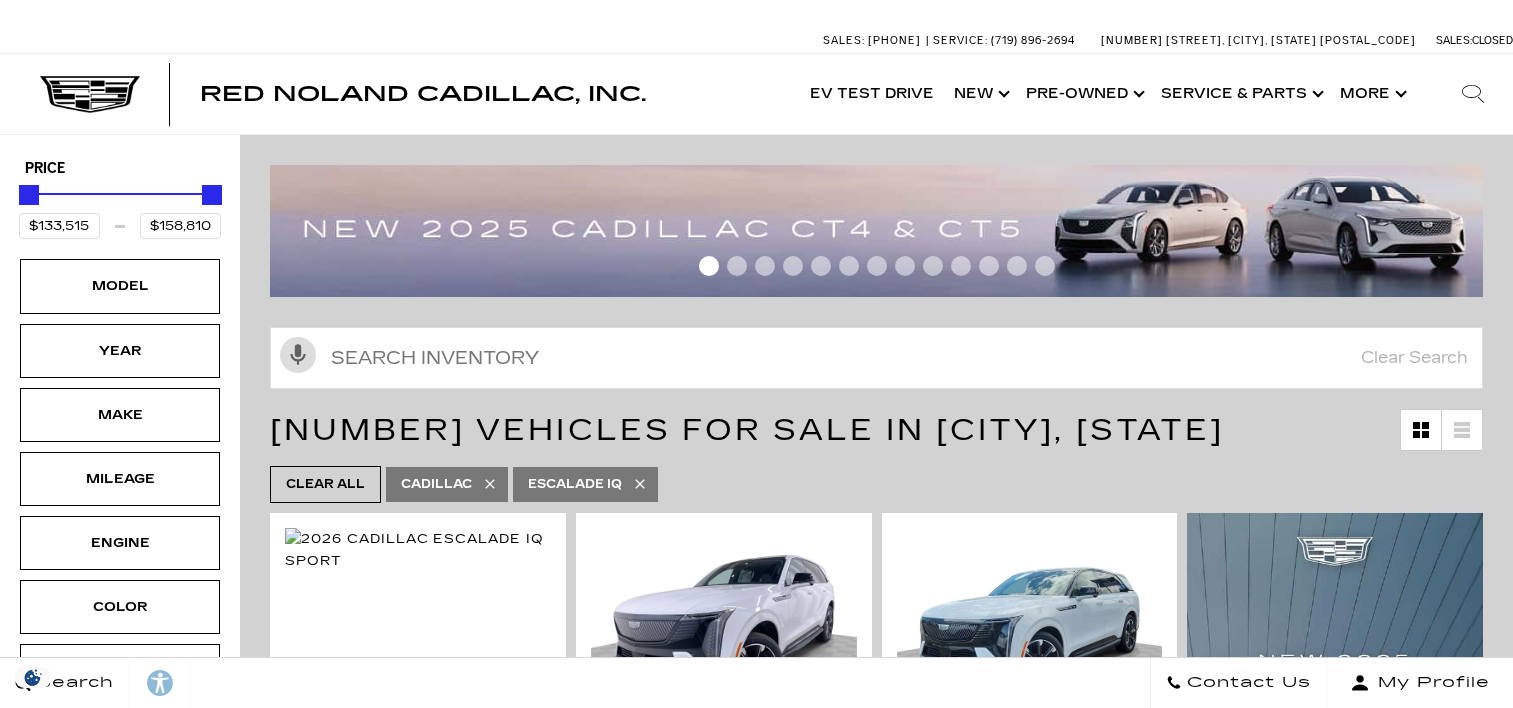 scroll, scrollTop: 0, scrollLeft: 0, axis: both 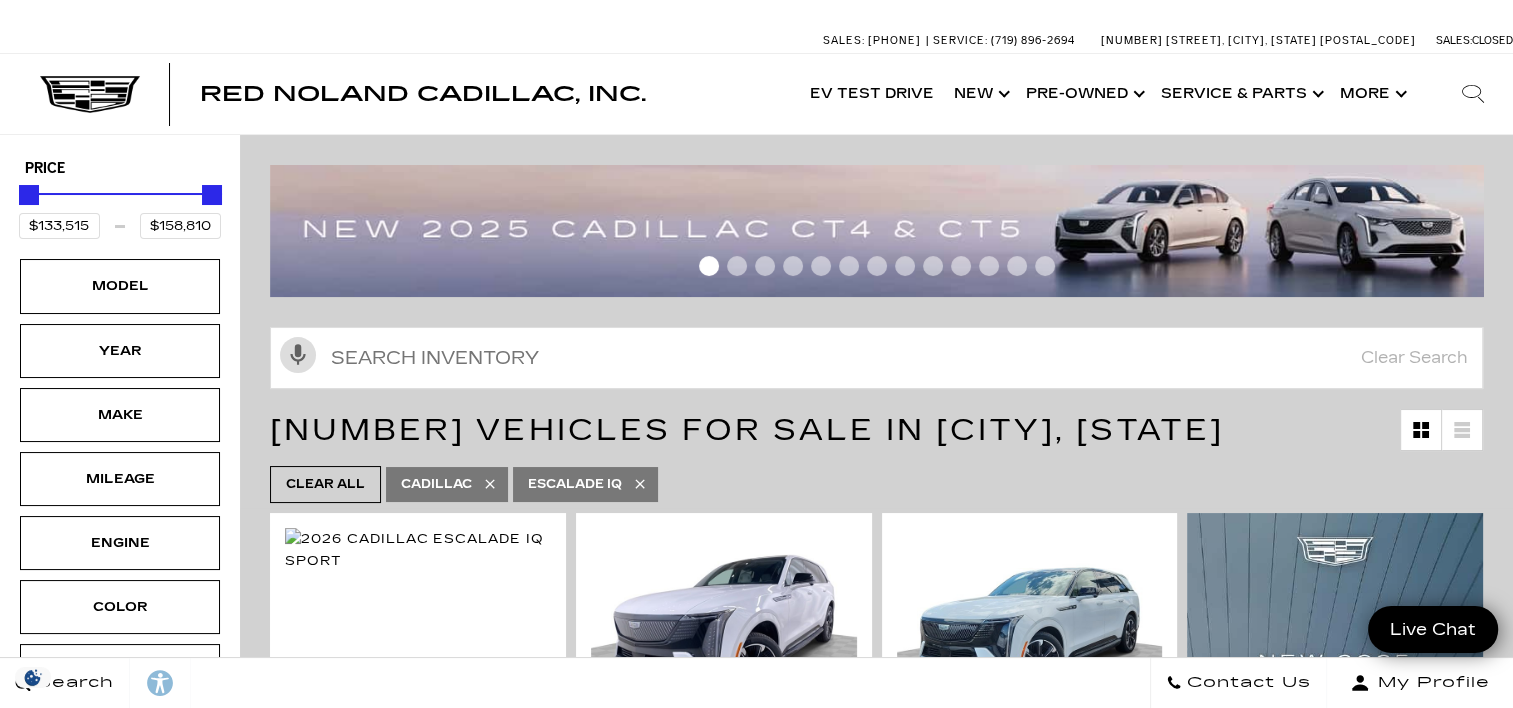 click on "Activate Voice Search Clear Search" at bounding box center (876, 355) 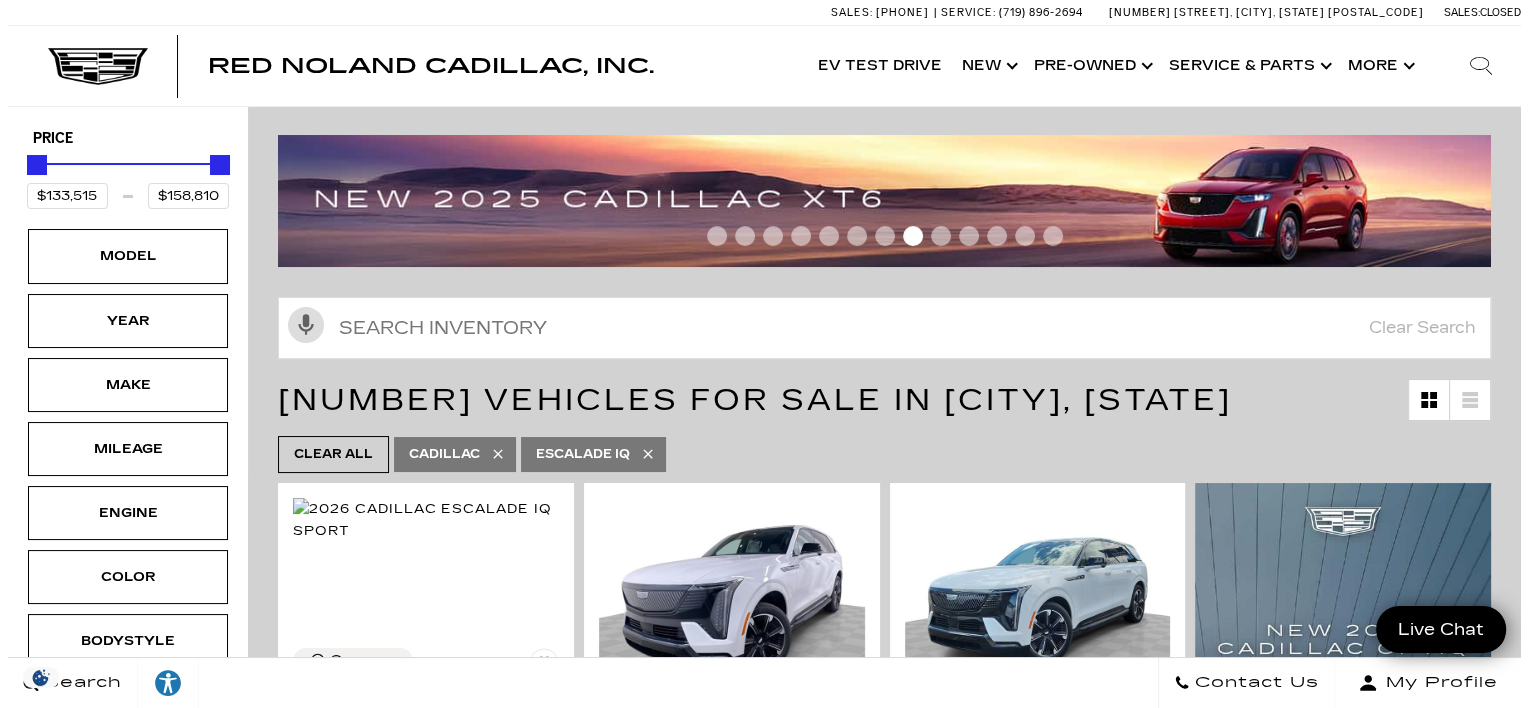 scroll, scrollTop: 26, scrollLeft: 0, axis: vertical 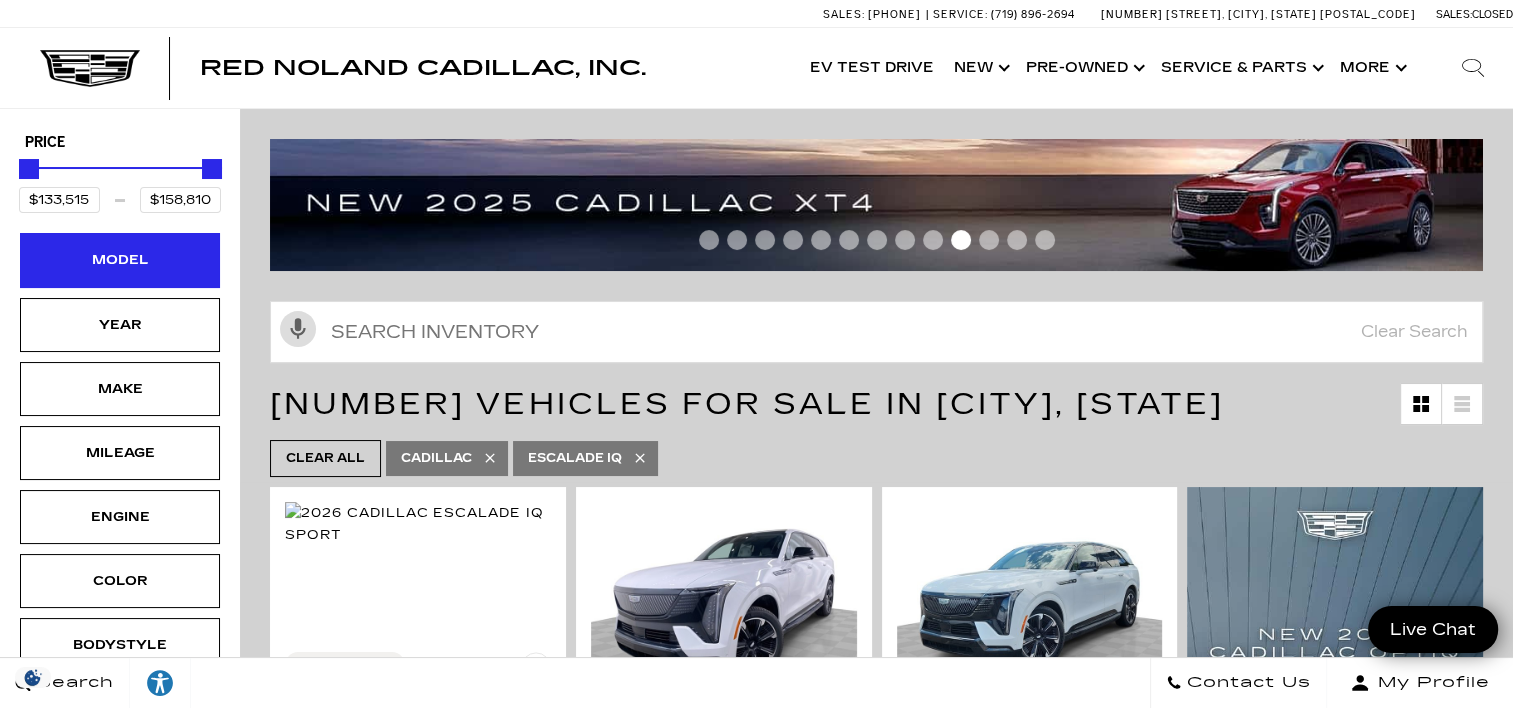 click on "Model" at bounding box center (120, 260) 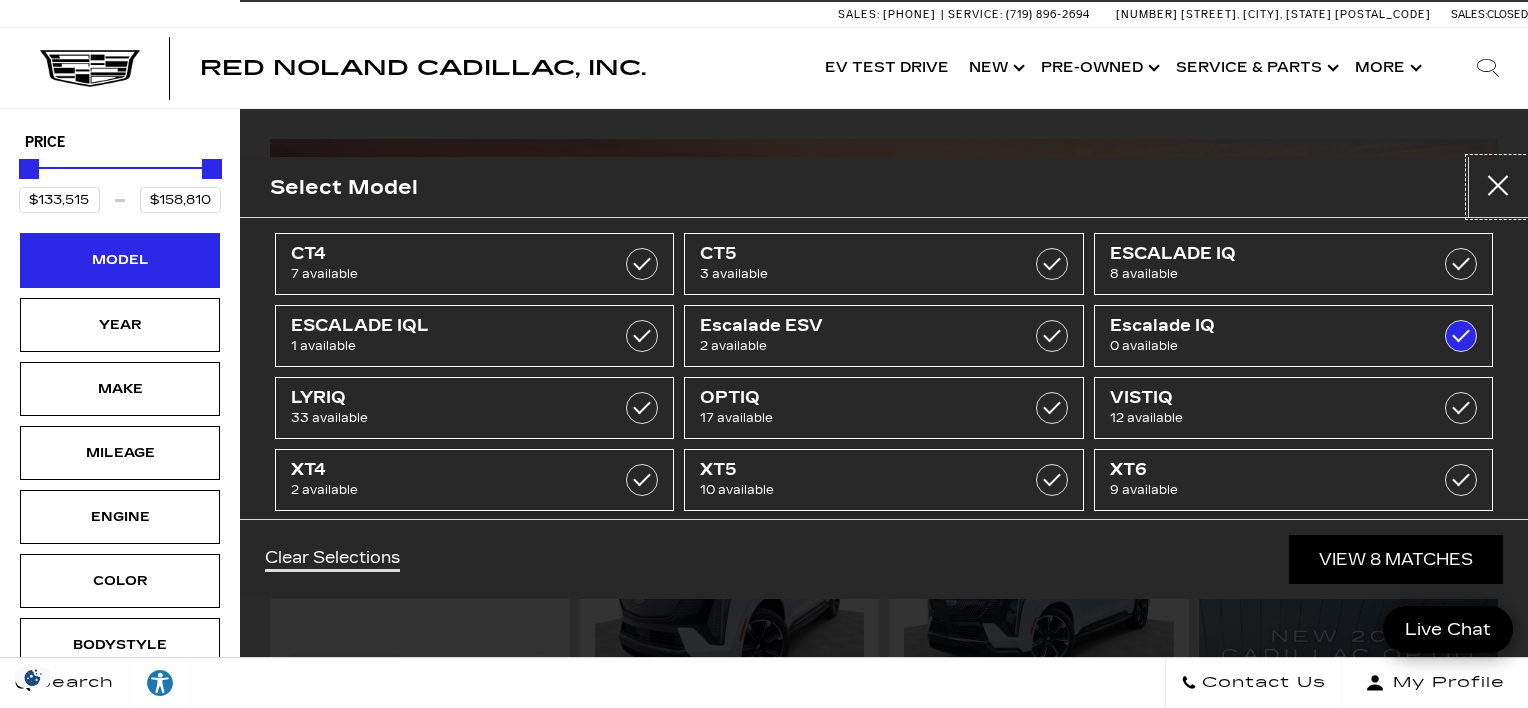 scroll, scrollTop: 27, scrollLeft: 0, axis: vertical 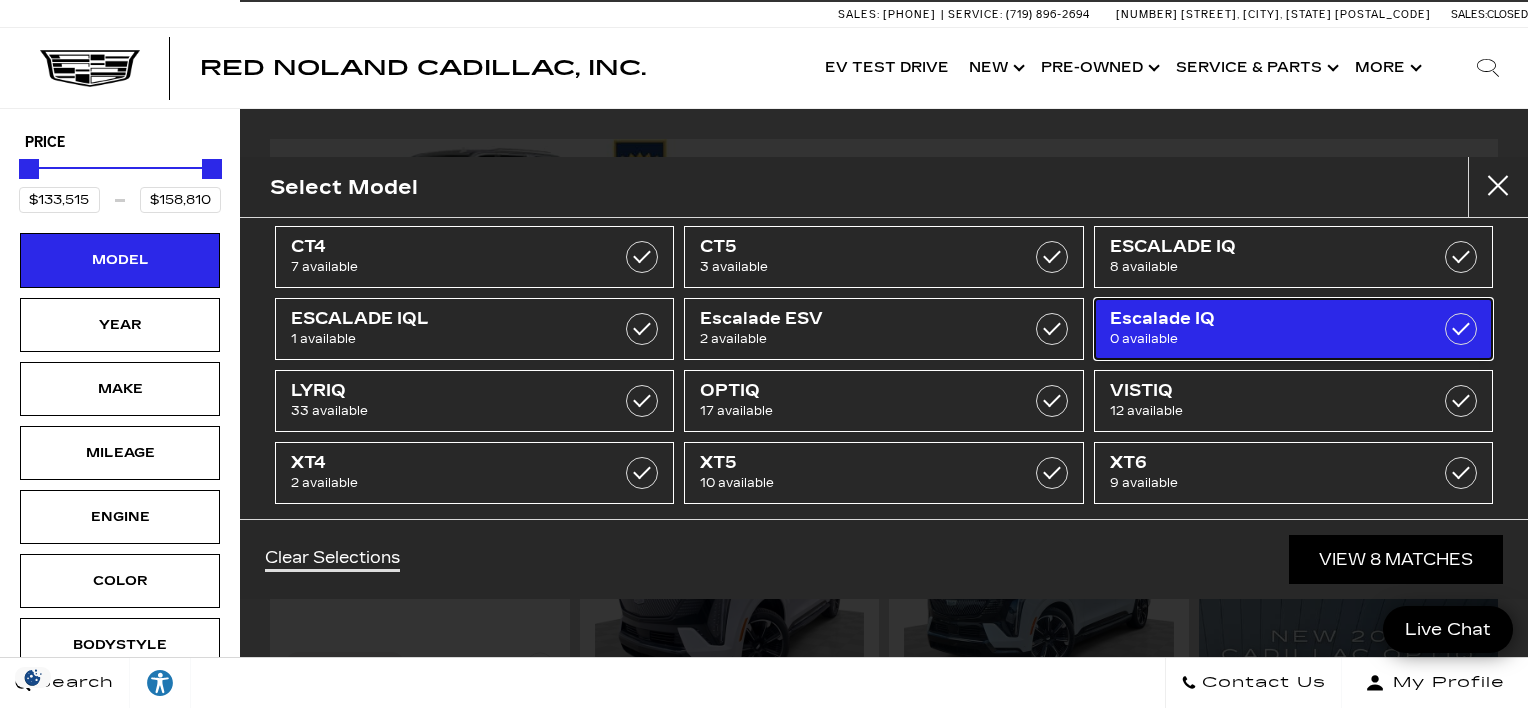 click at bounding box center [1461, 329] 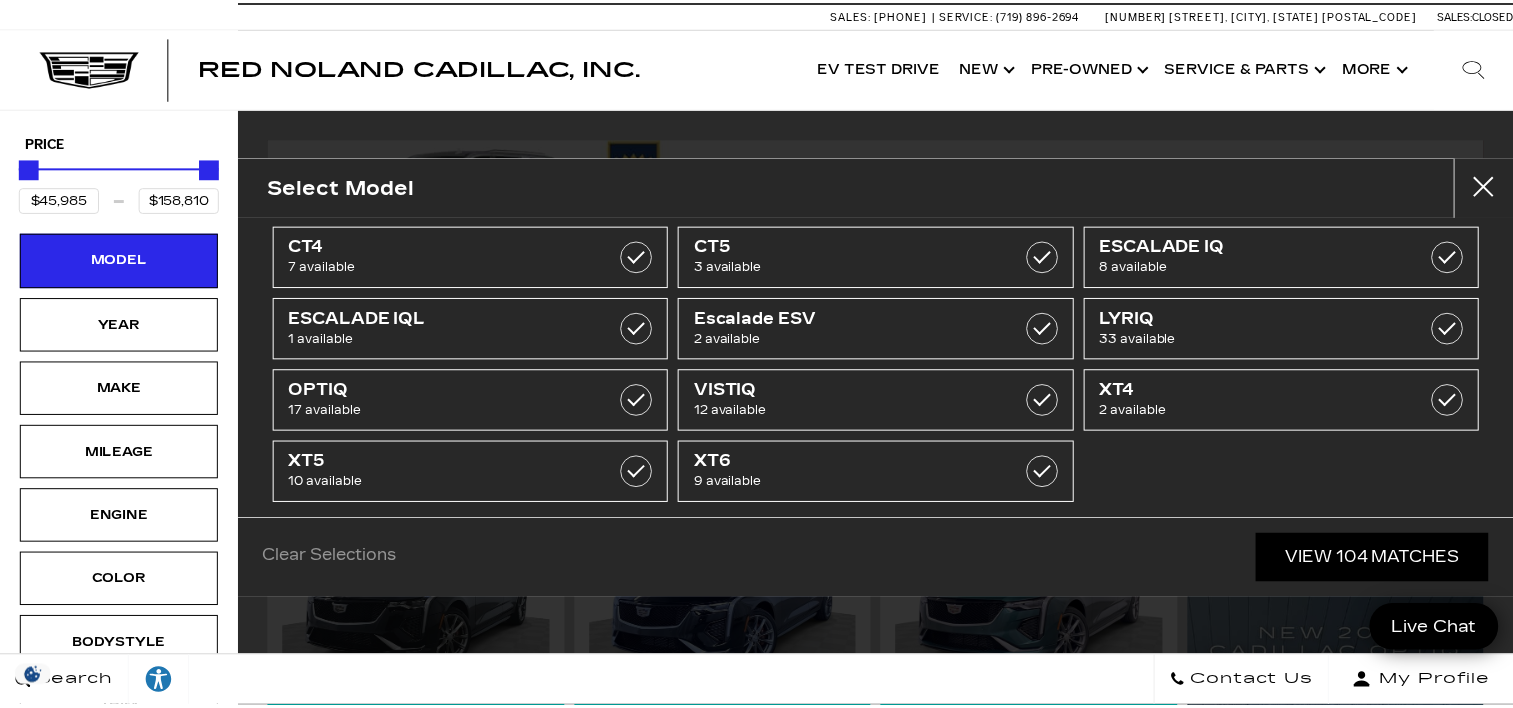 scroll, scrollTop: 0, scrollLeft: 0, axis: both 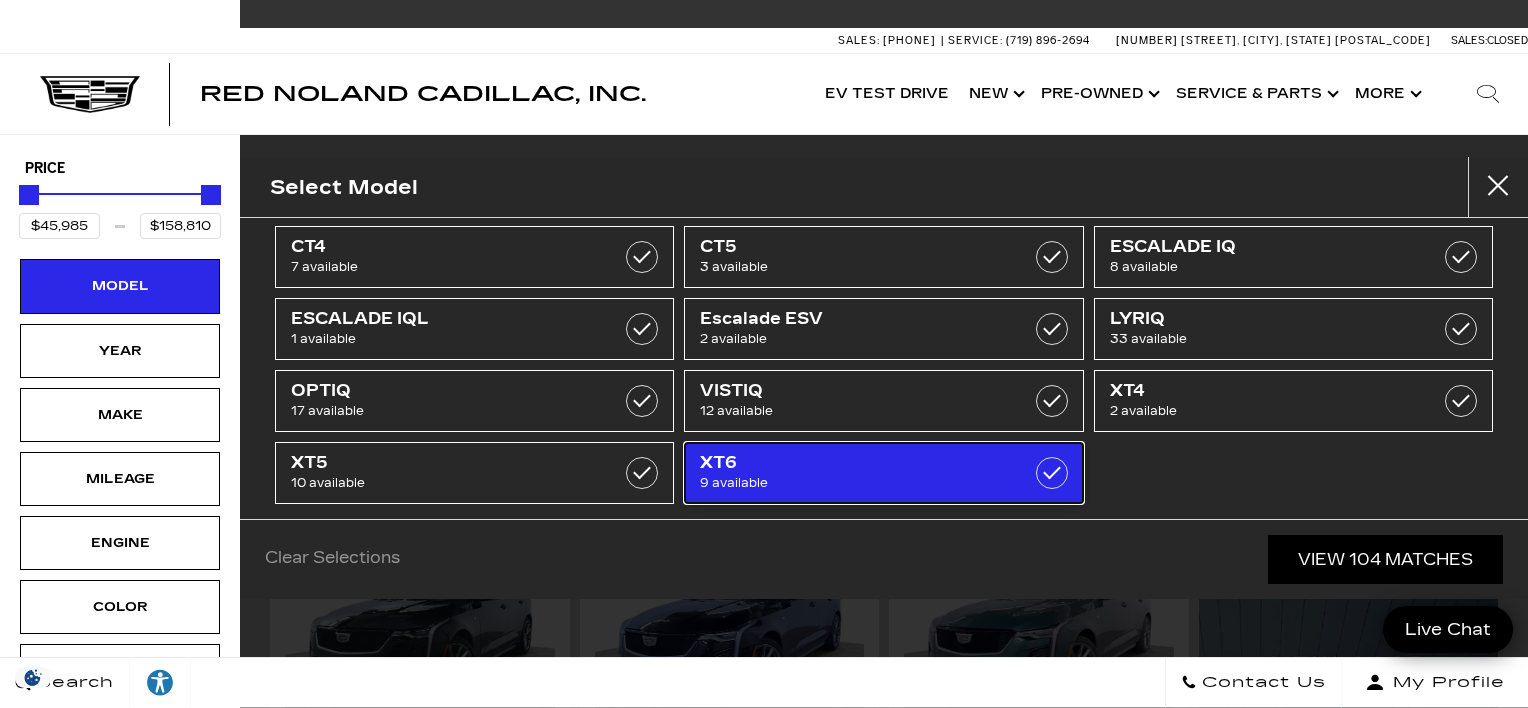 click at bounding box center (1052, 473) 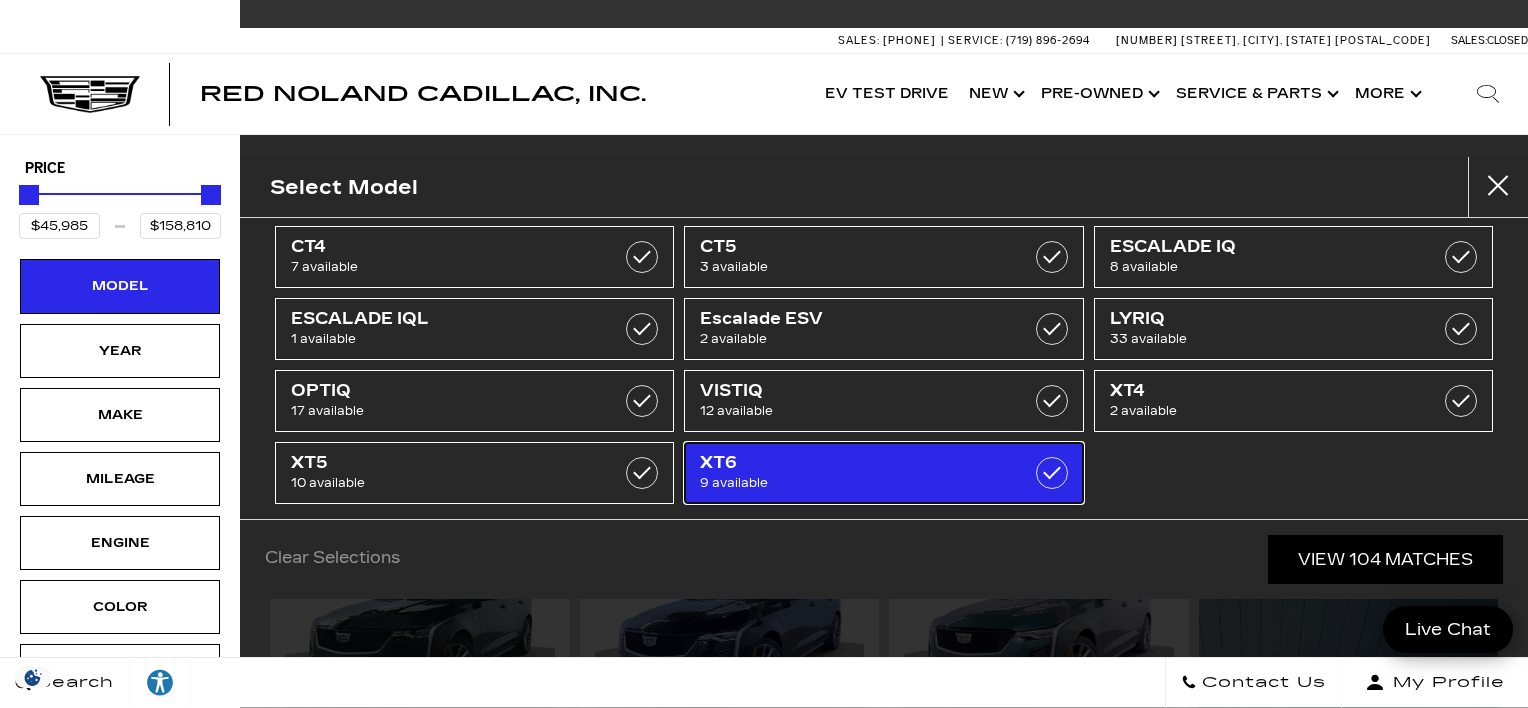 type on "$63,485" 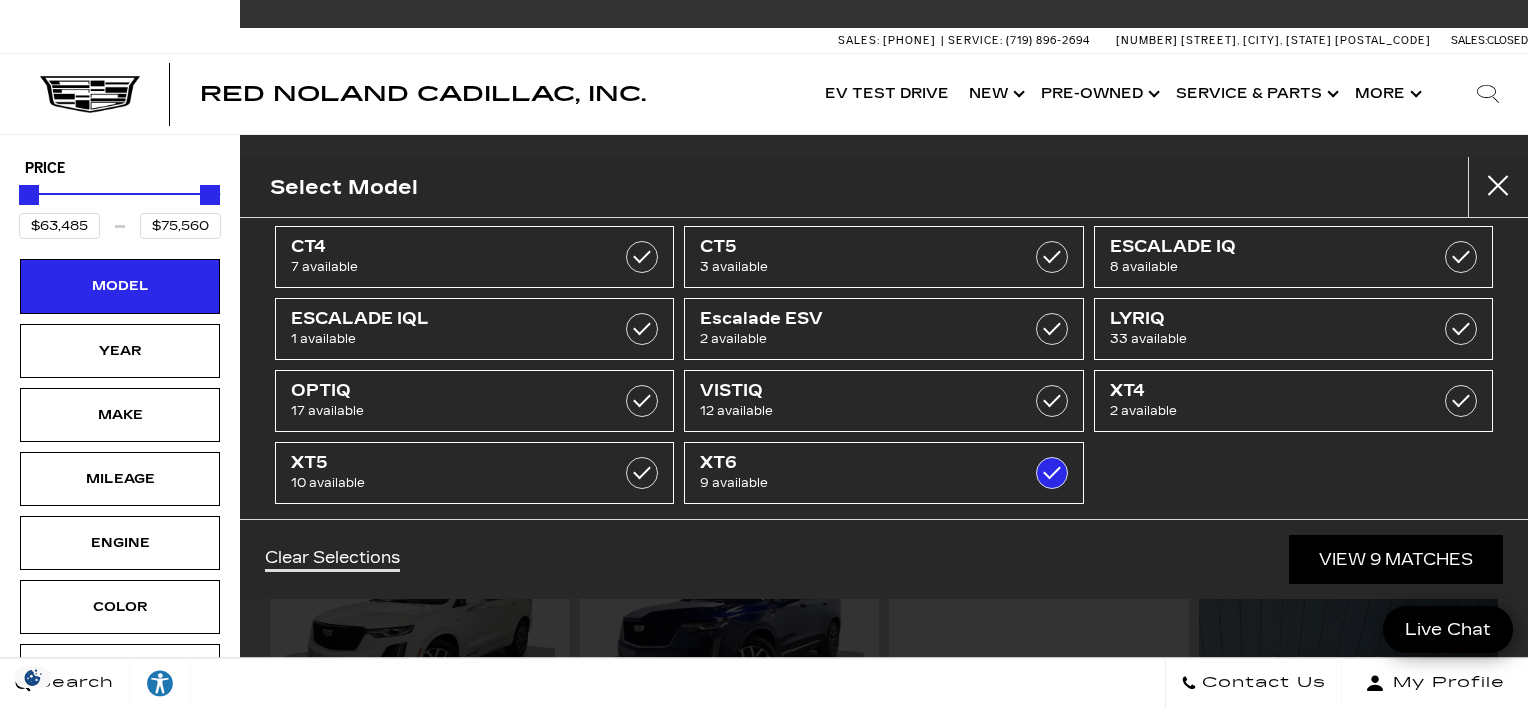 click on "View   9   Matches" at bounding box center (1396, 559) 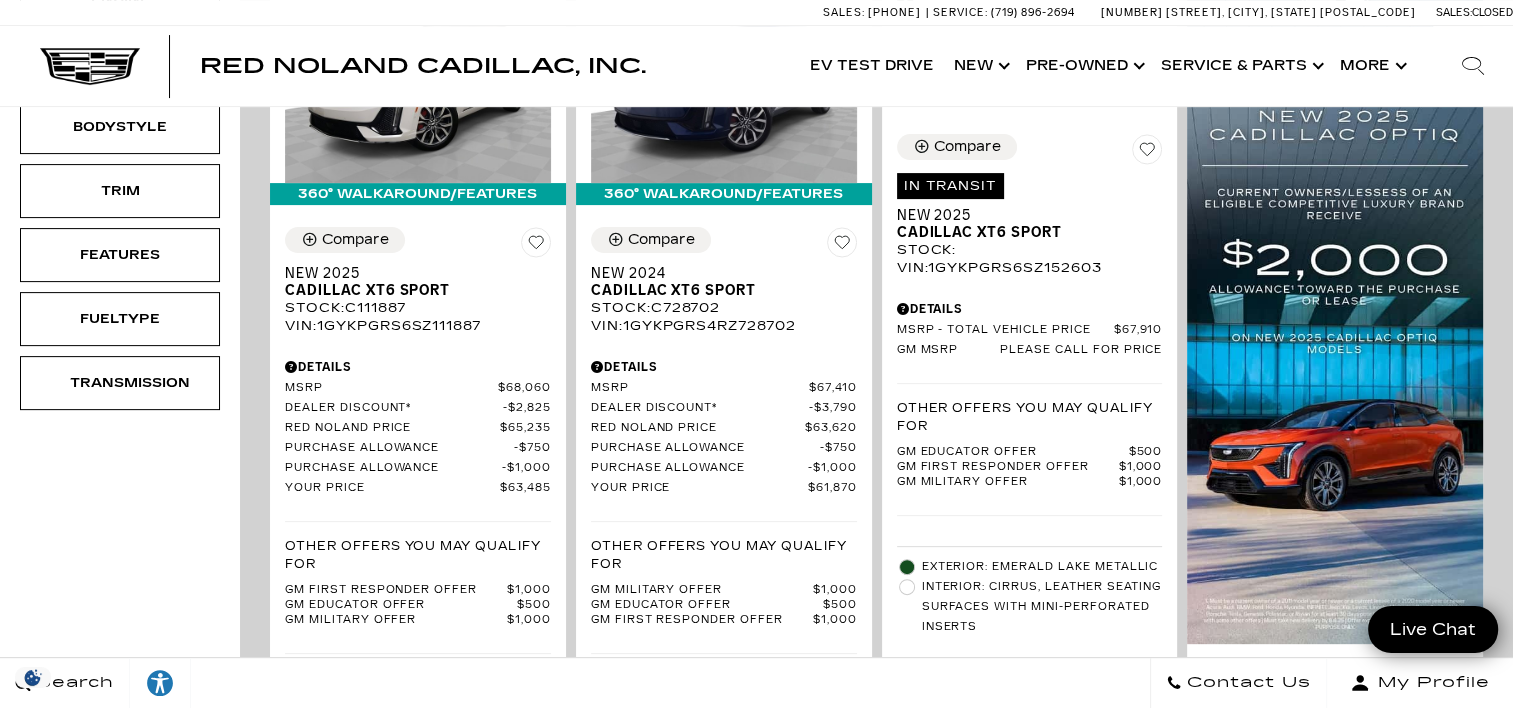 scroll, scrollTop: 560, scrollLeft: 0, axis: vertical 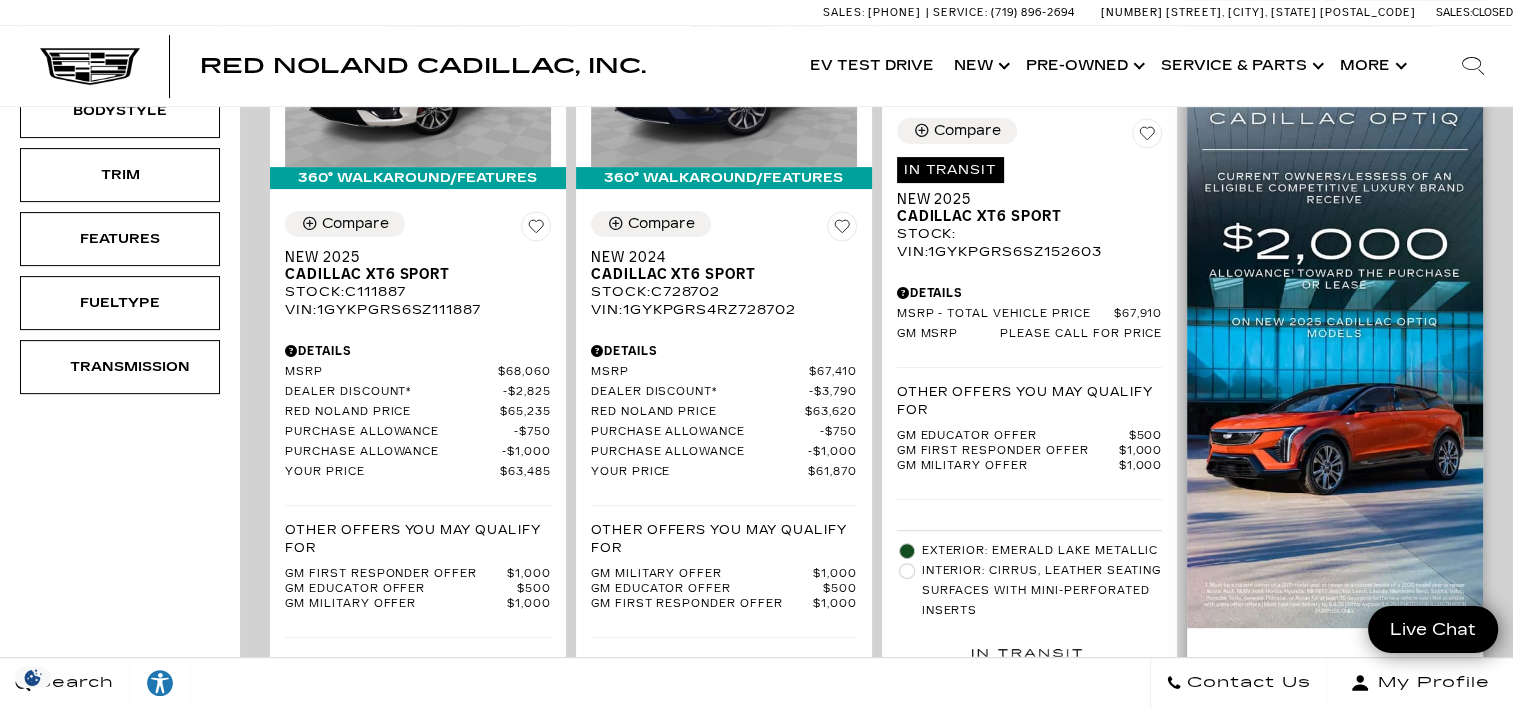 click at bounding box center [1335, 290] 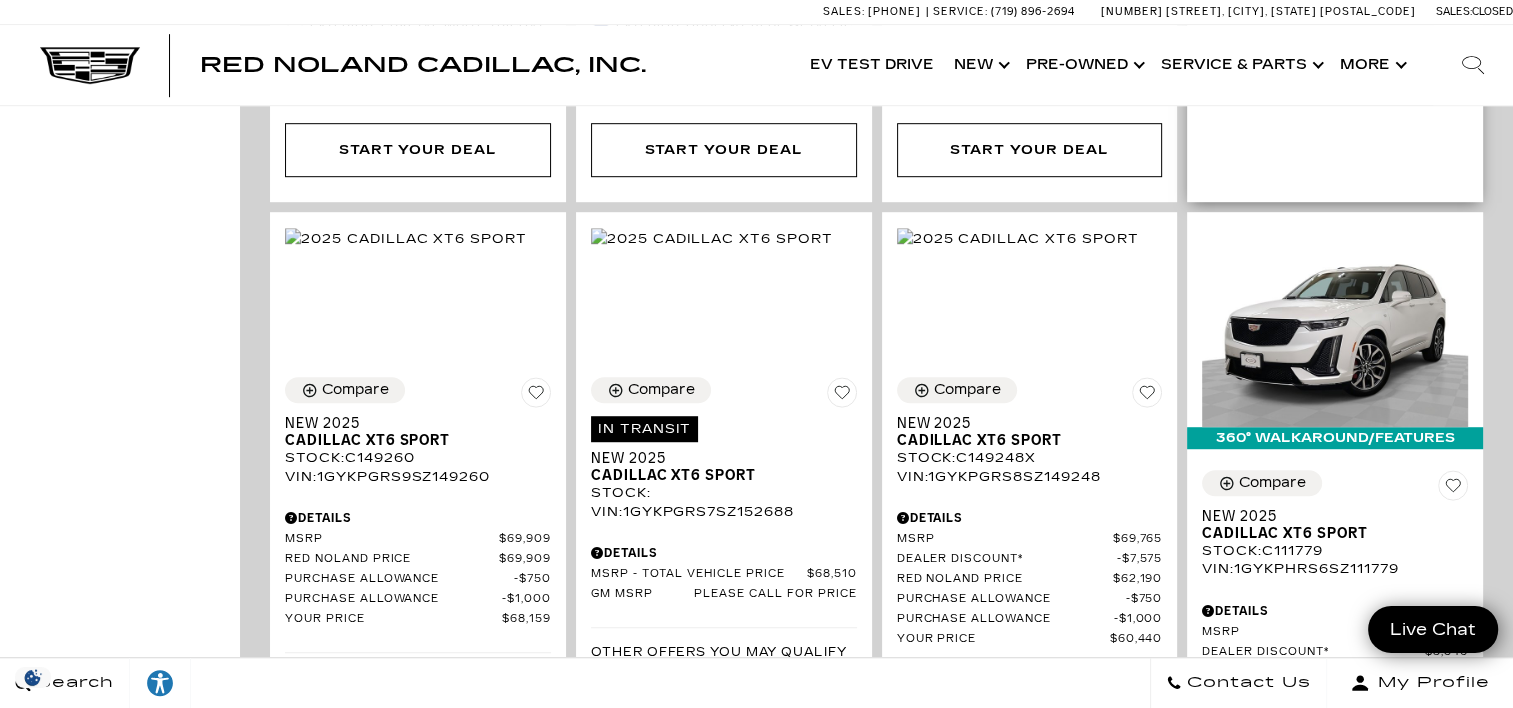 scroll, scrollTop: 1247, scrollLeft: 0, axis: vertical 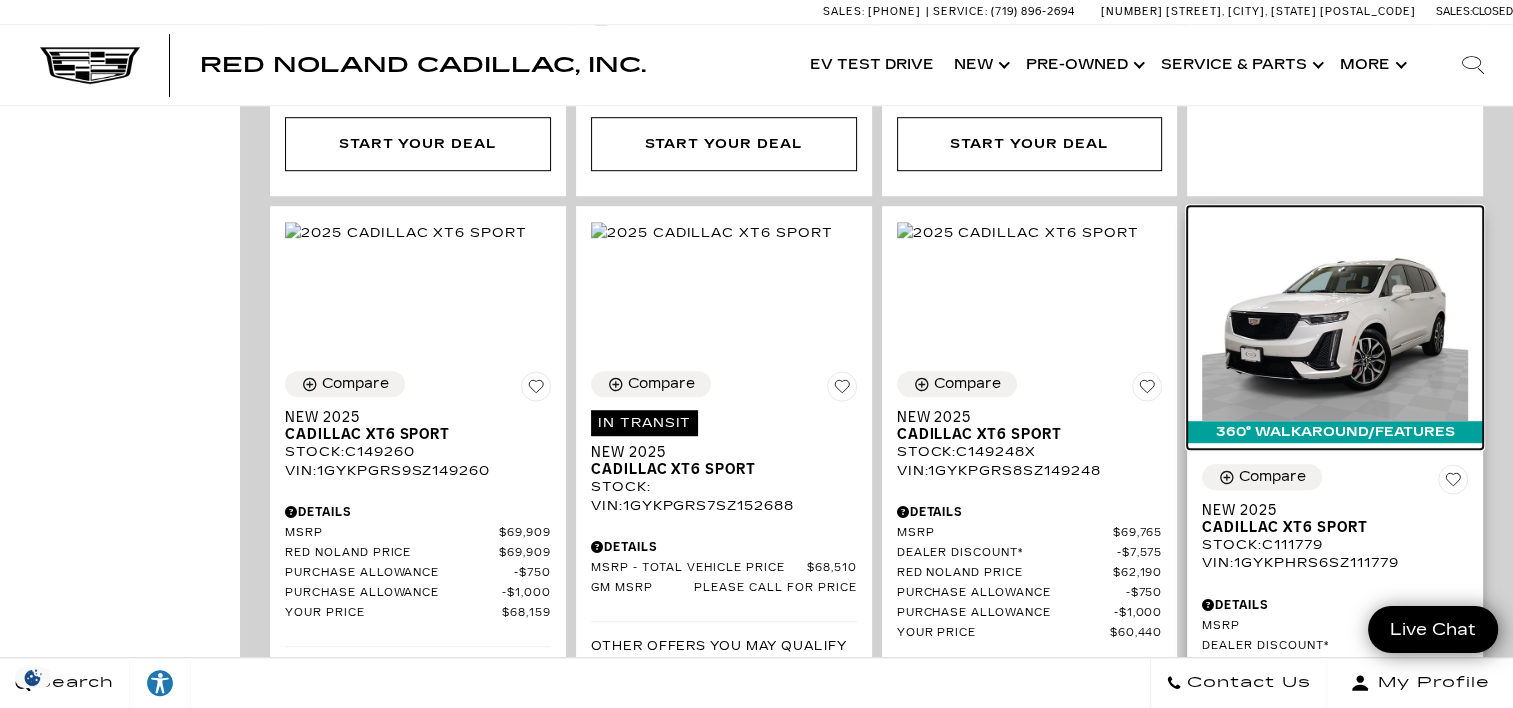 click on "360° WalkAround/Features" at bounding box center [1335, 432] 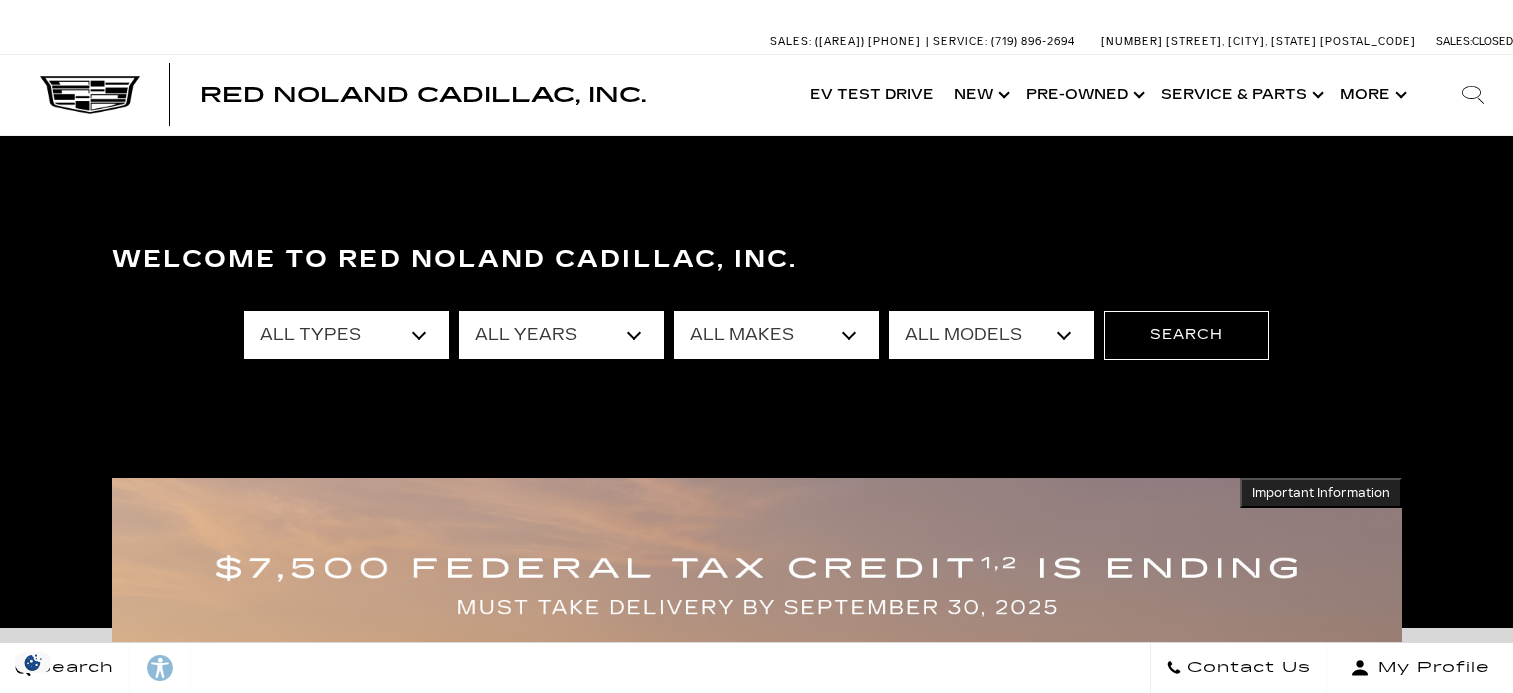scroll, scrollTop: 0, scrollLeft: 0, axis: both 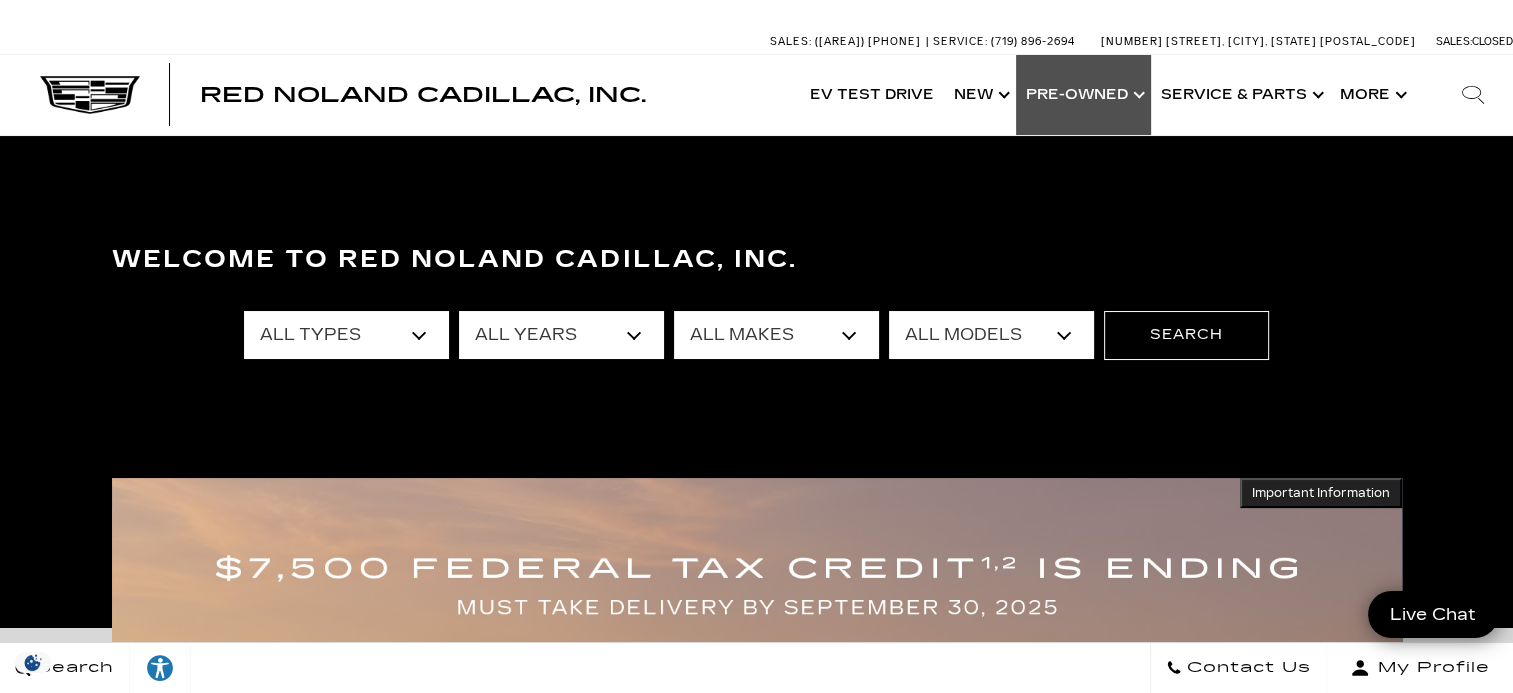 click on "Show  Pre-Owned" at bounding box center (1083, 95) 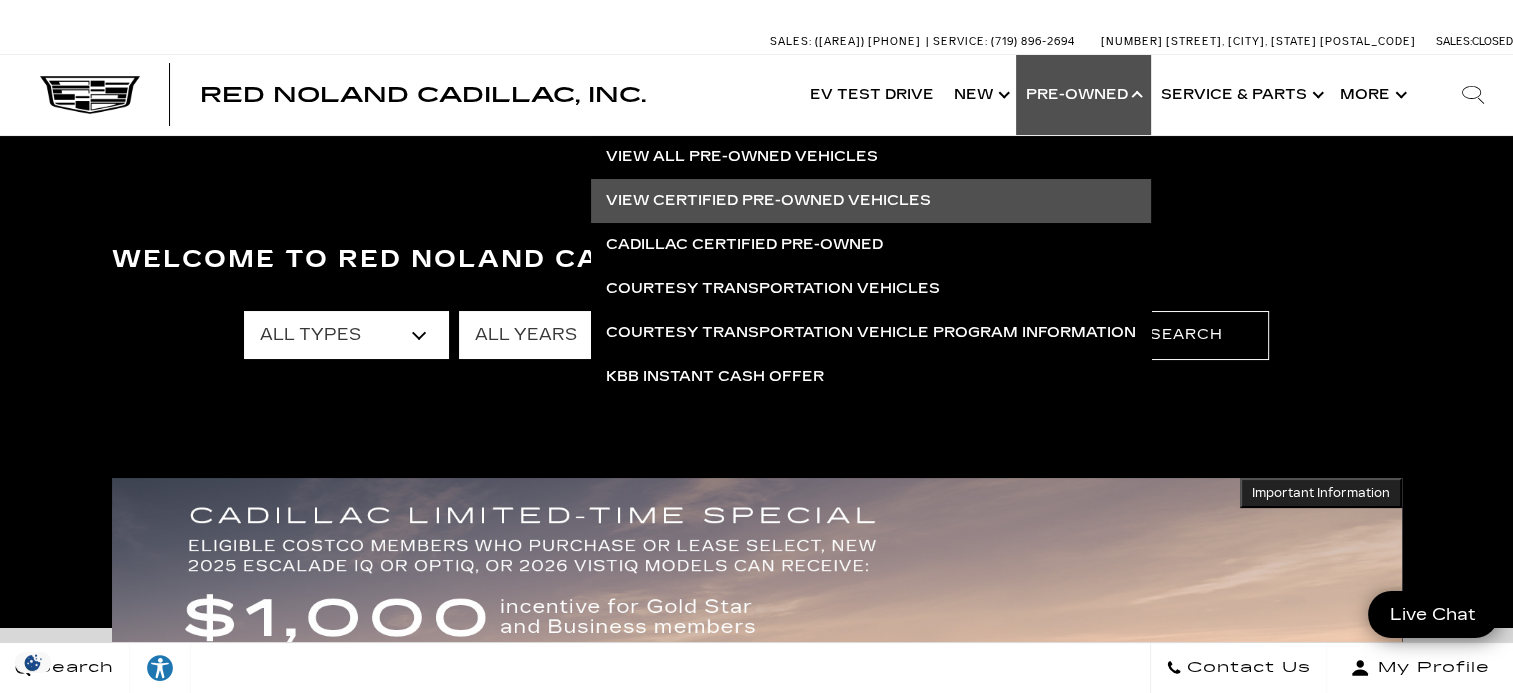 click on "View Certified Pre-Owned Vehicles" at bounding box center [871, 201] 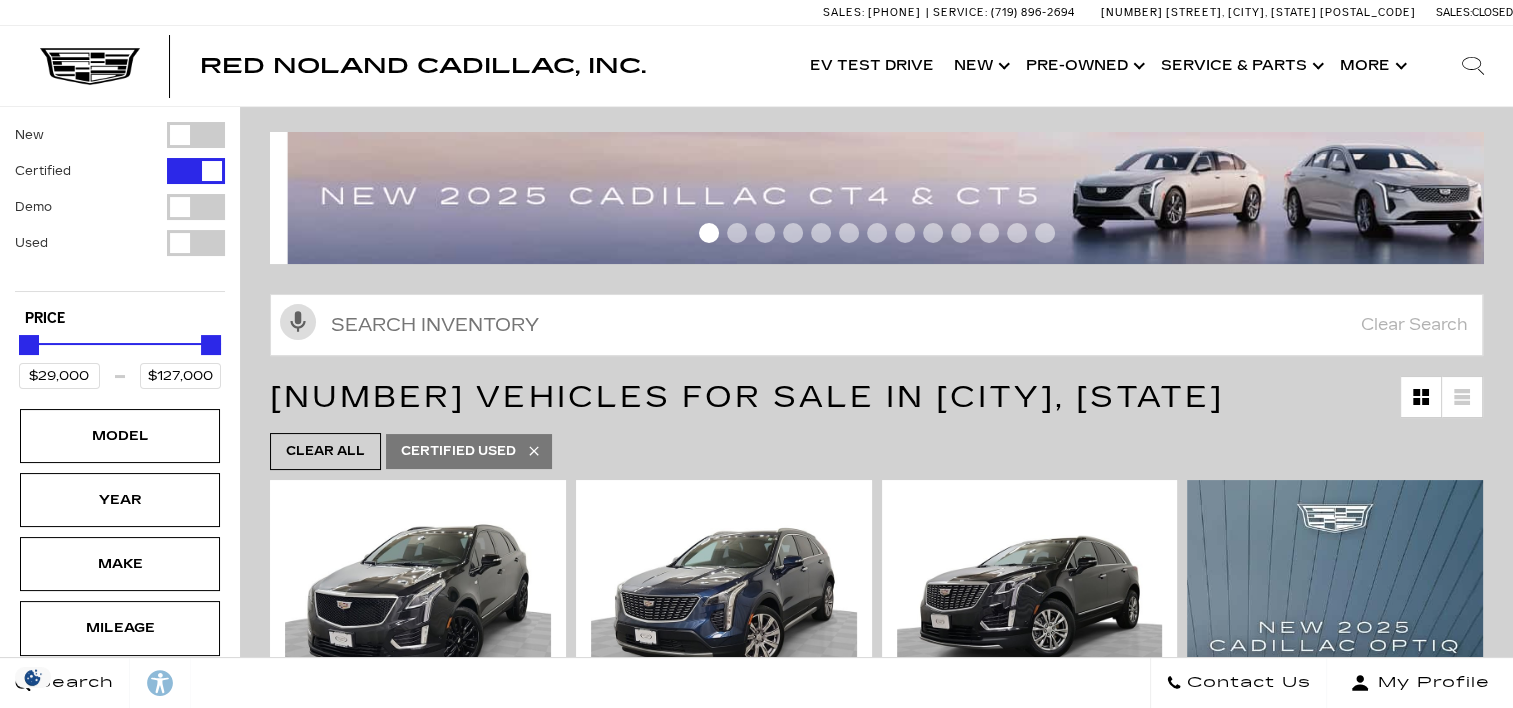scroll, scrollTop: 0, scrollLeft: 0, axis: both 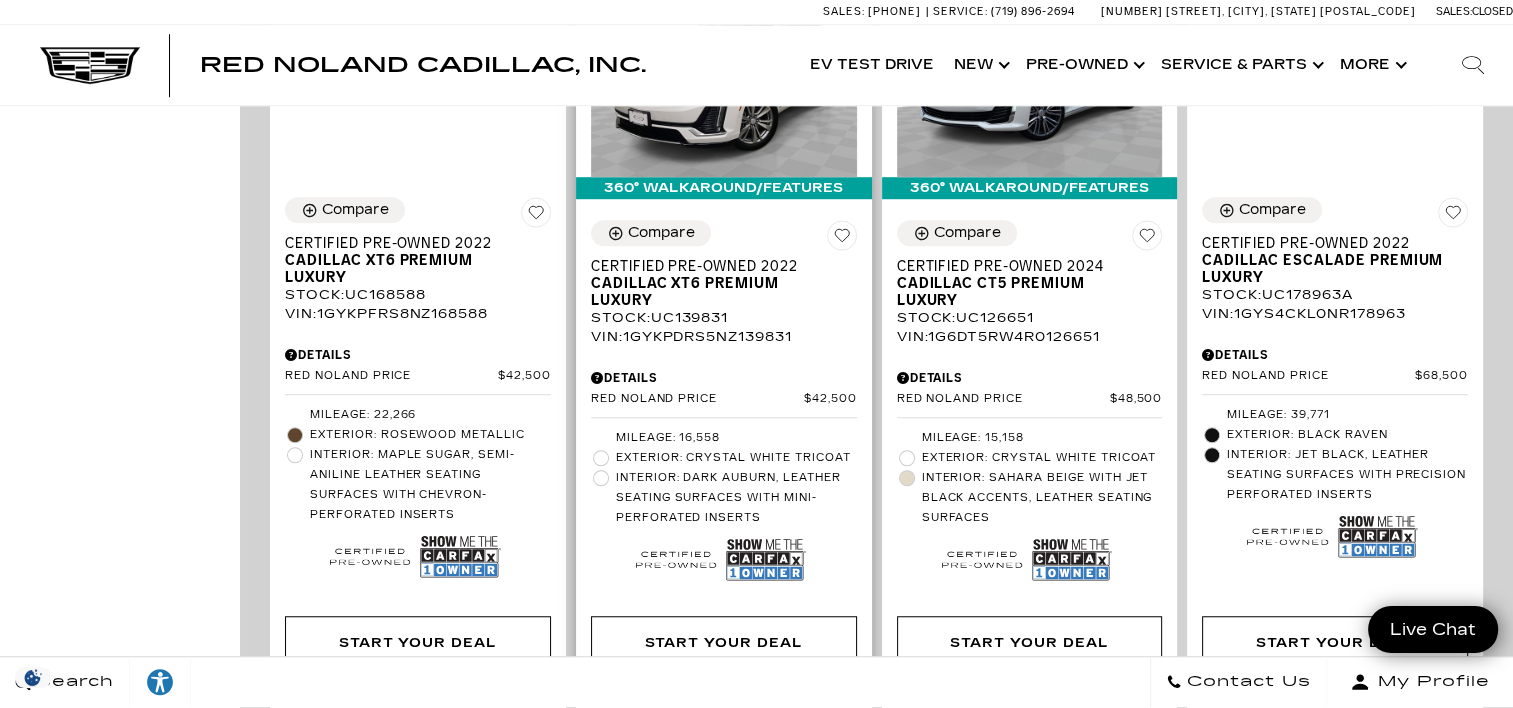 click on "Interior: Dark Auburn, Leather Seating Surfaces with Mini-Perforated inserts" at bounding box center (736, 498) 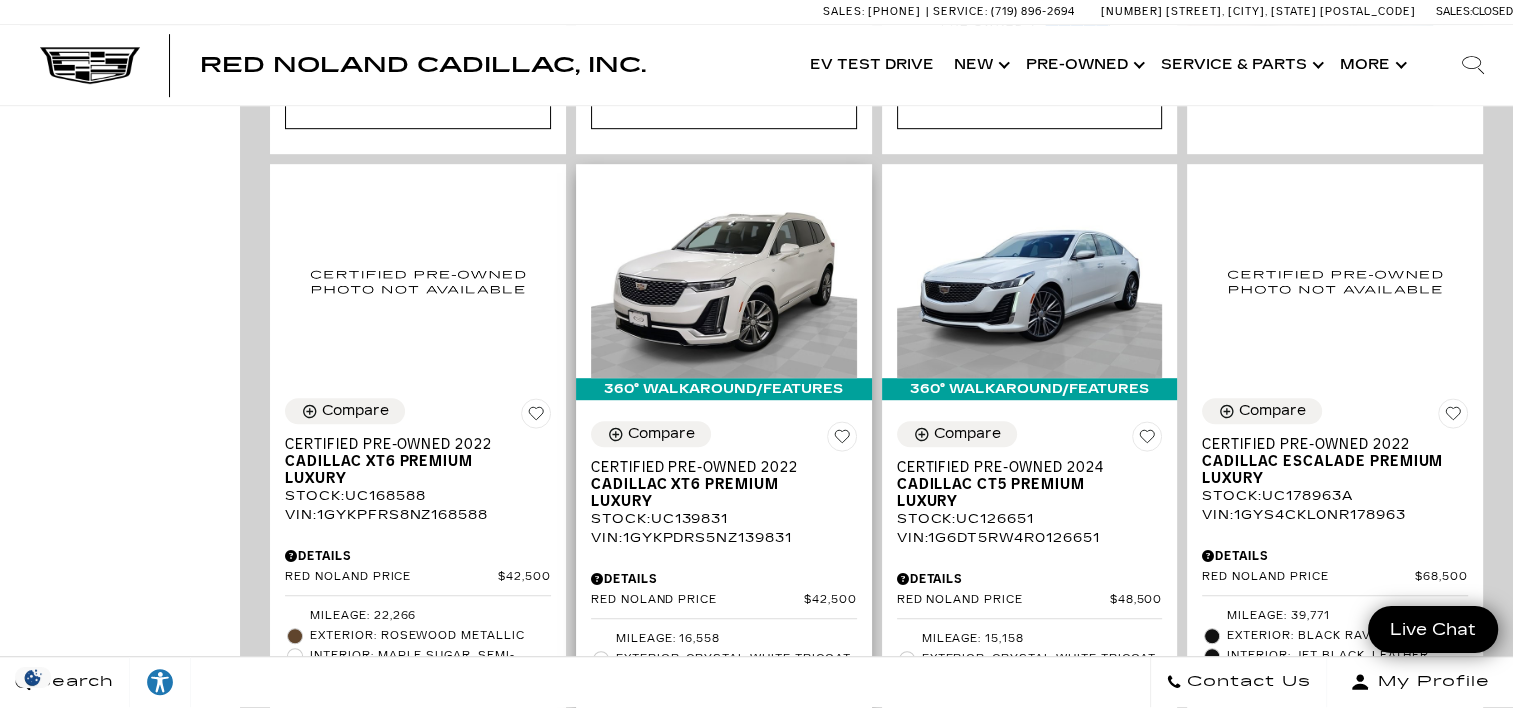 scroll, scrollTop: 1138, scrollLeft: 0, axis: vertical 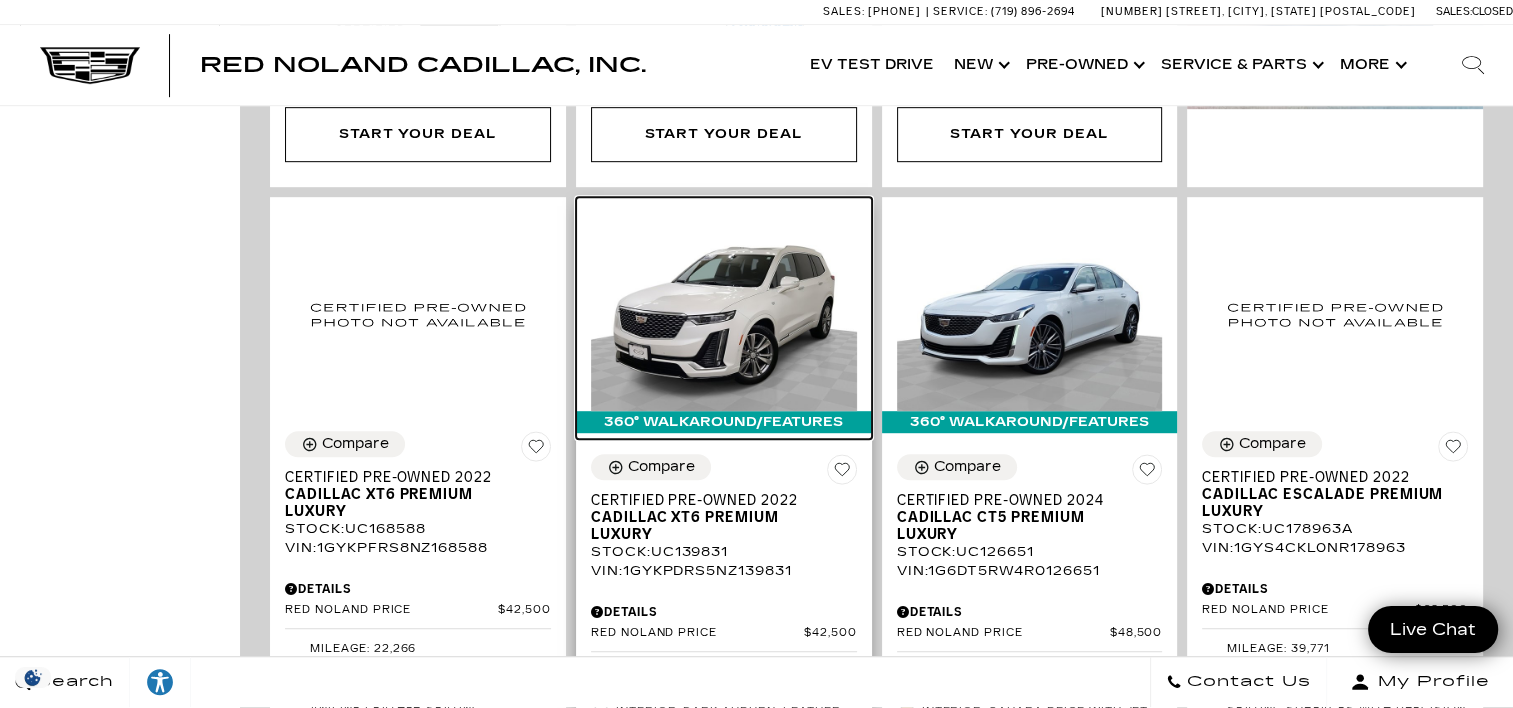 click at bounding box center (724, 311) 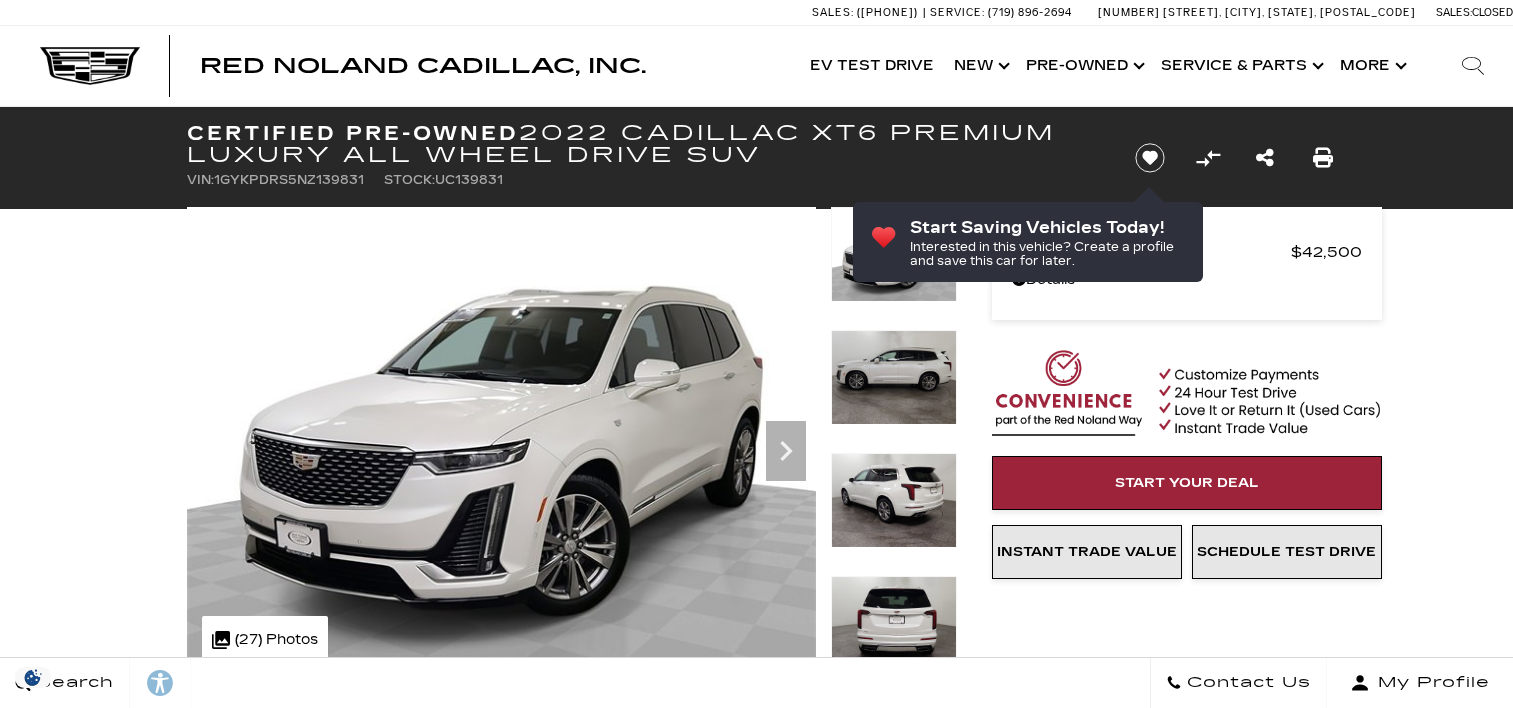scroll, scrollTop: 0, scrollLeft: 0, axis: both 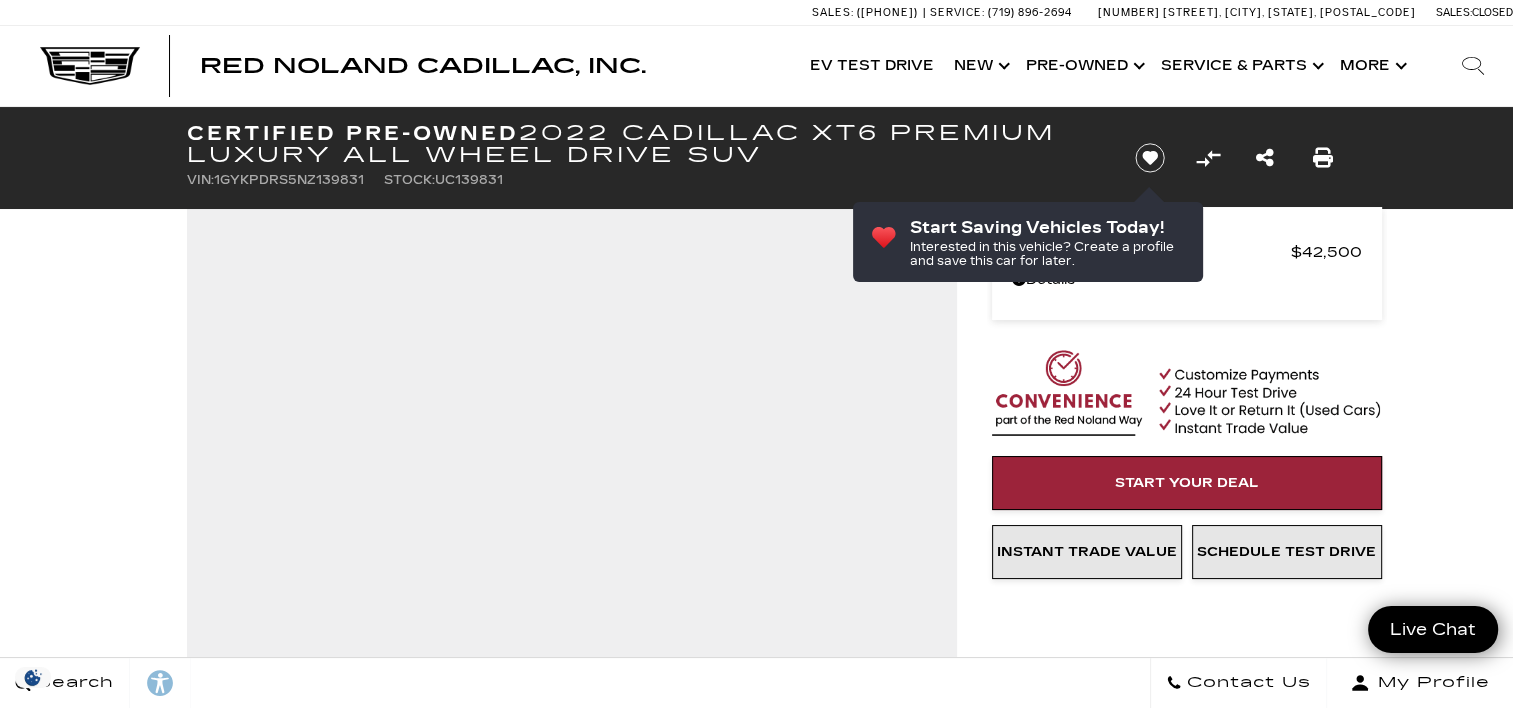 click on "Certified Pre-Owned  2022 Cadillac XT6 Premium Luxury All Wheel Drive SUV
VIN:  1GYKPDRS5NZ139831 Stock:  UC139831
Start Saving Vehicles Today!
Interested in this vehicle? Create a profile and save this car for later." at bounding box center (756, 3905) 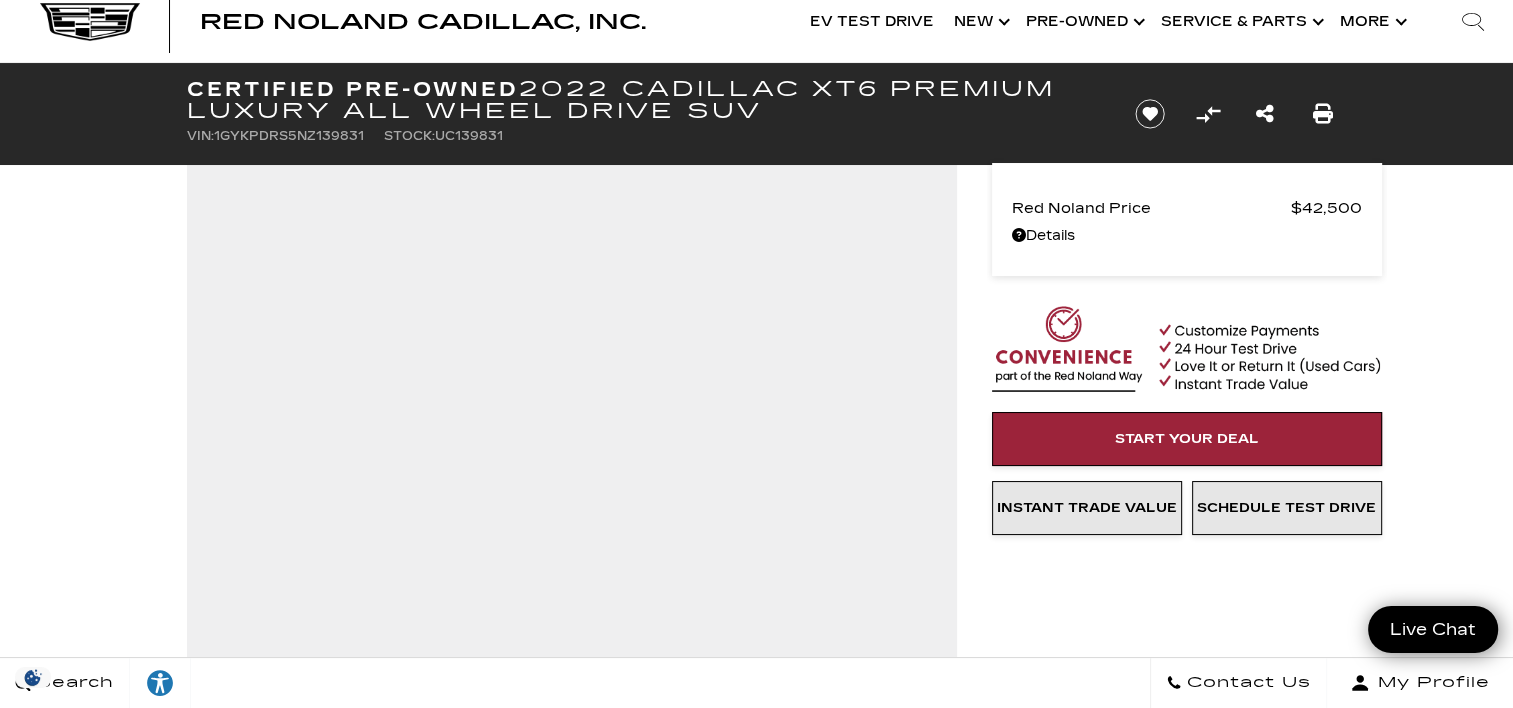 scroll, scrollTop: 41, scrollLeft: 0, axis: vertical 